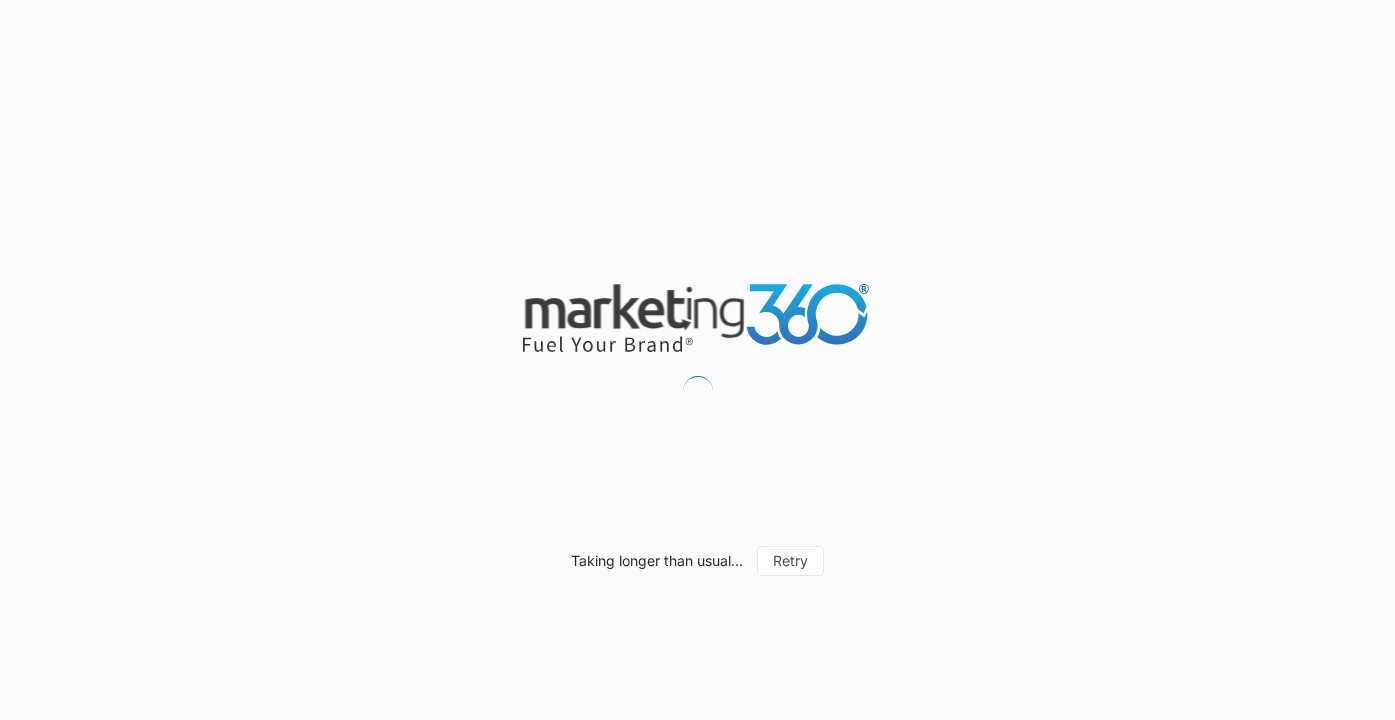 scroll, scrollTop: 0, scrollLeft: 0, axis: both 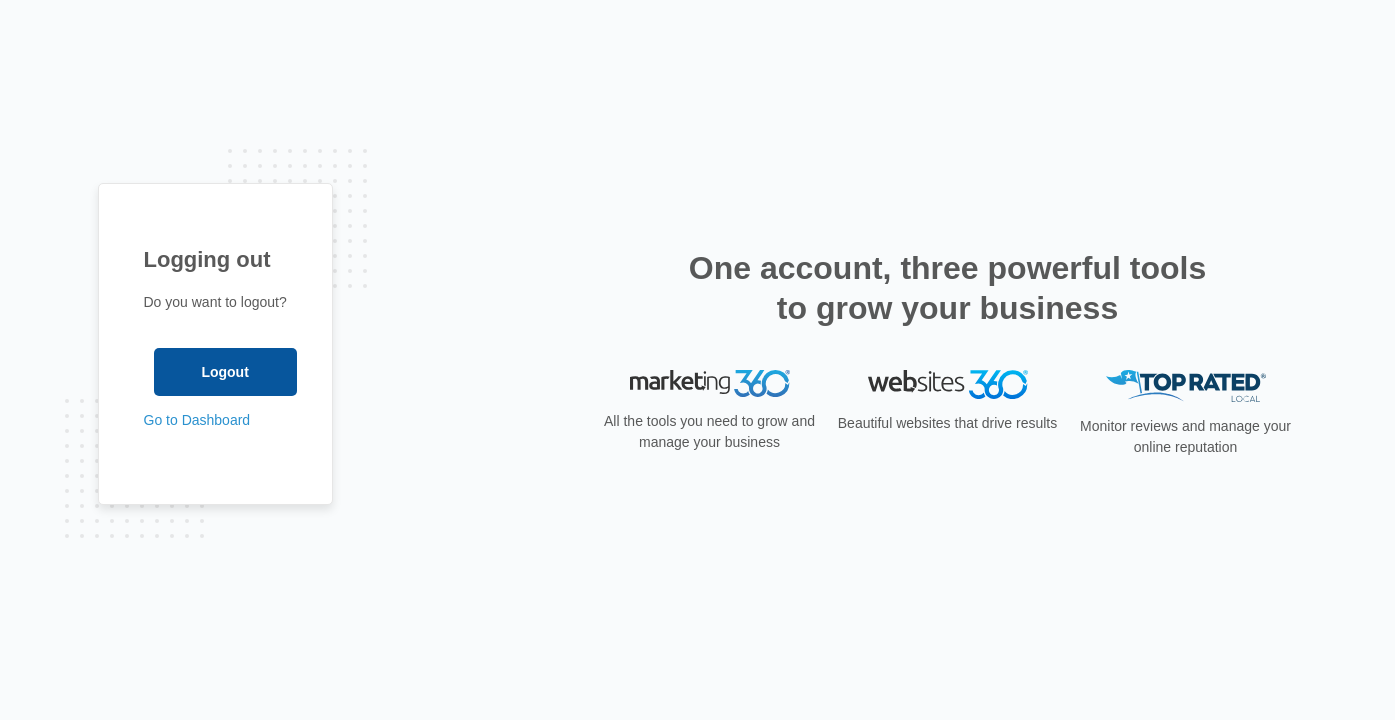 click on "Logout" at bounding box center (225, 372) 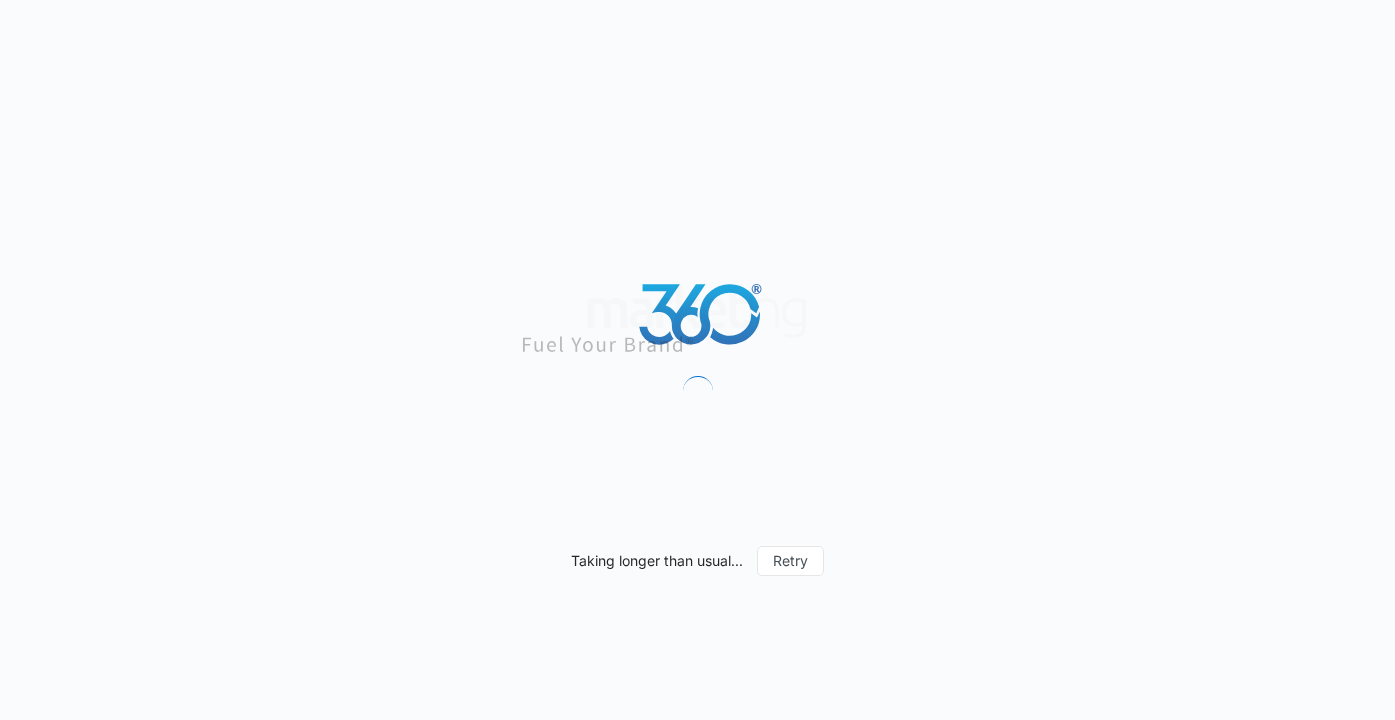 scroll, scrollTop: 0, scrollLeft: 0, axis: both 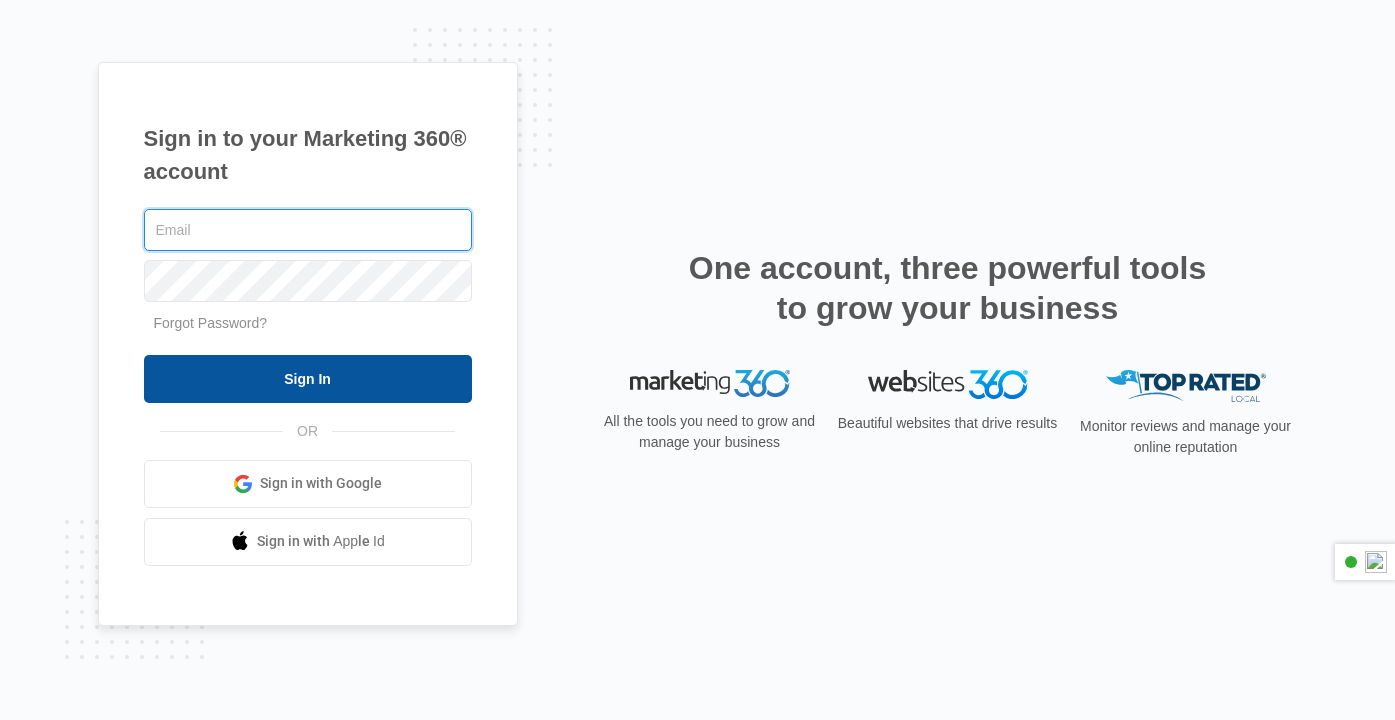 type on "[EMAIL]" 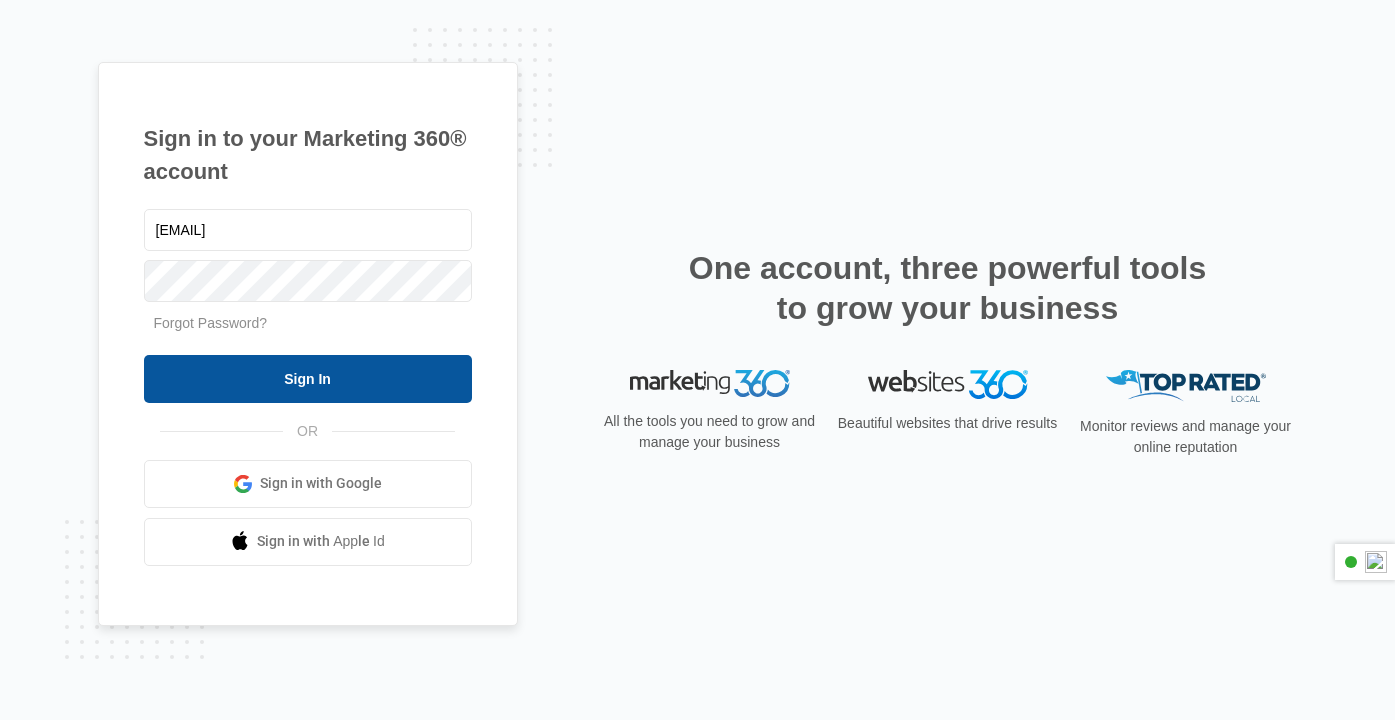click on "Sign In" at bounding box center (308, 379) 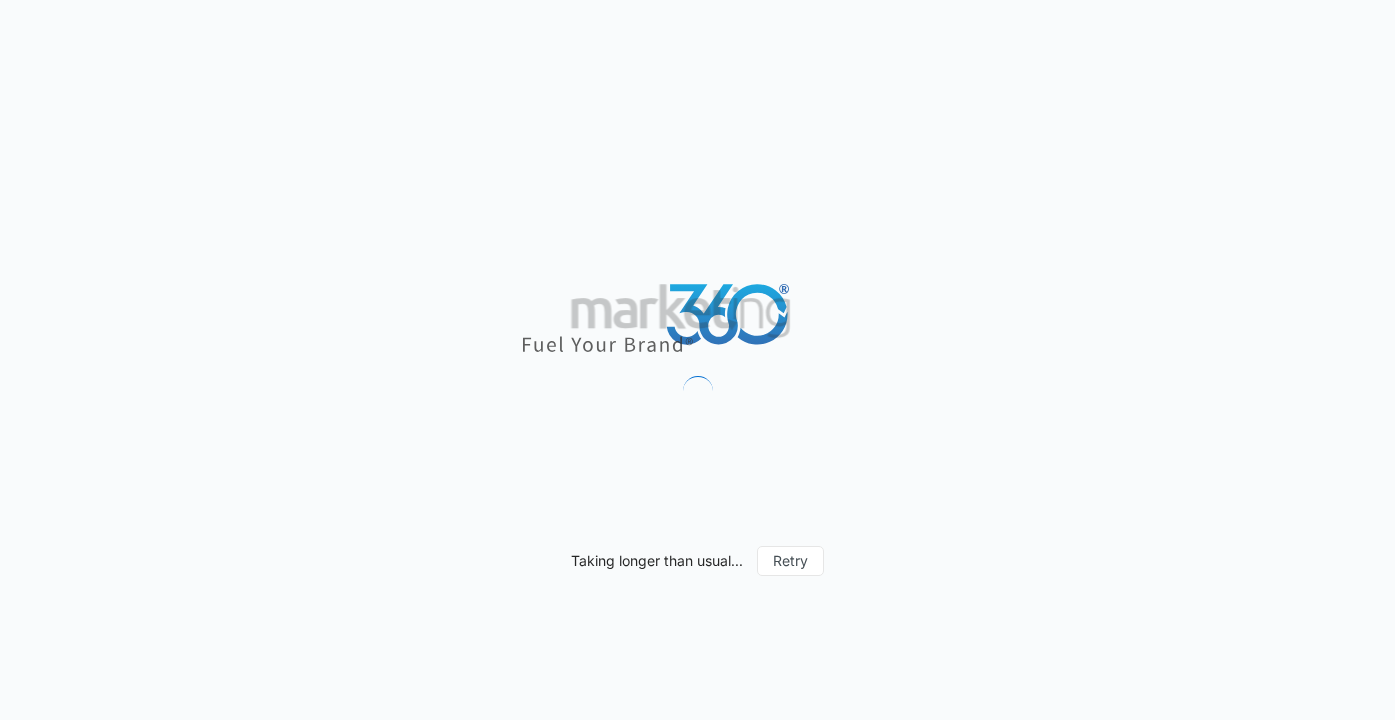 scroll, scrollTop: 0, scrollLeft: 0, axis: both 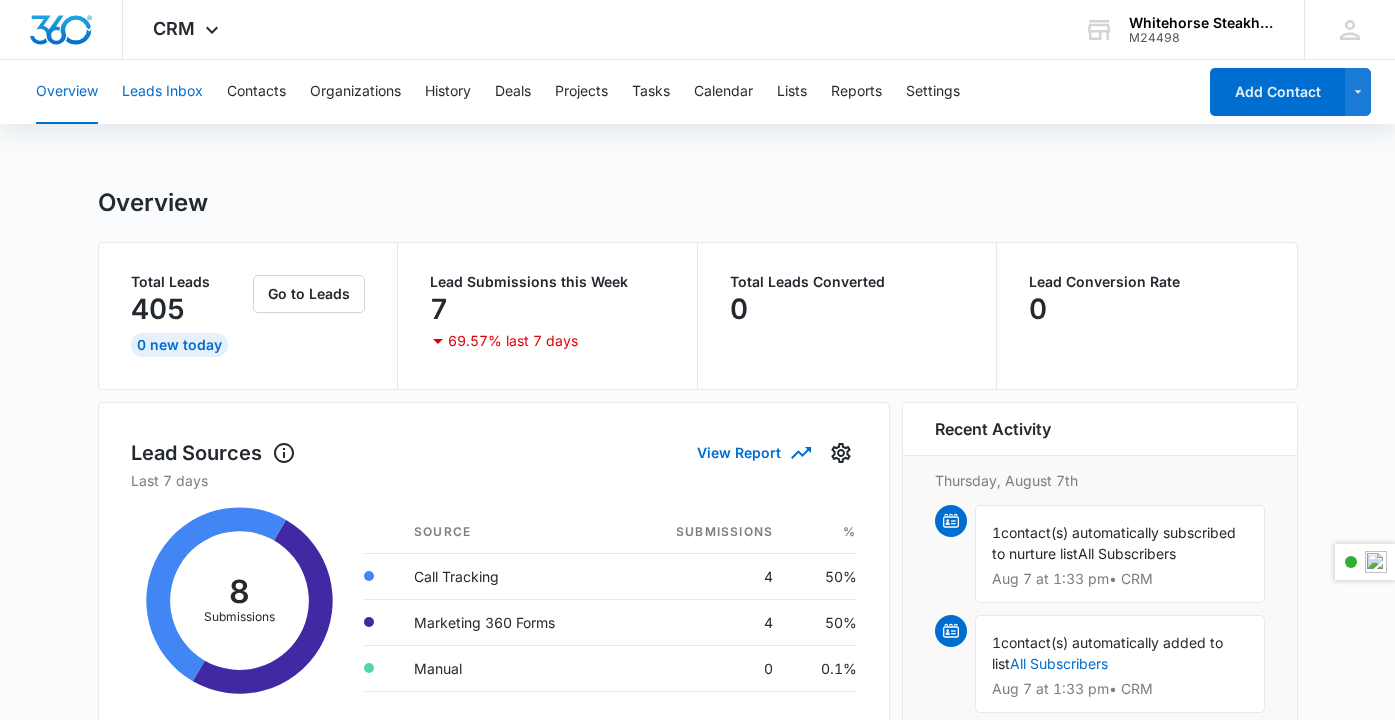 click on "Leads Inbox" at bounding box center (162, 92) 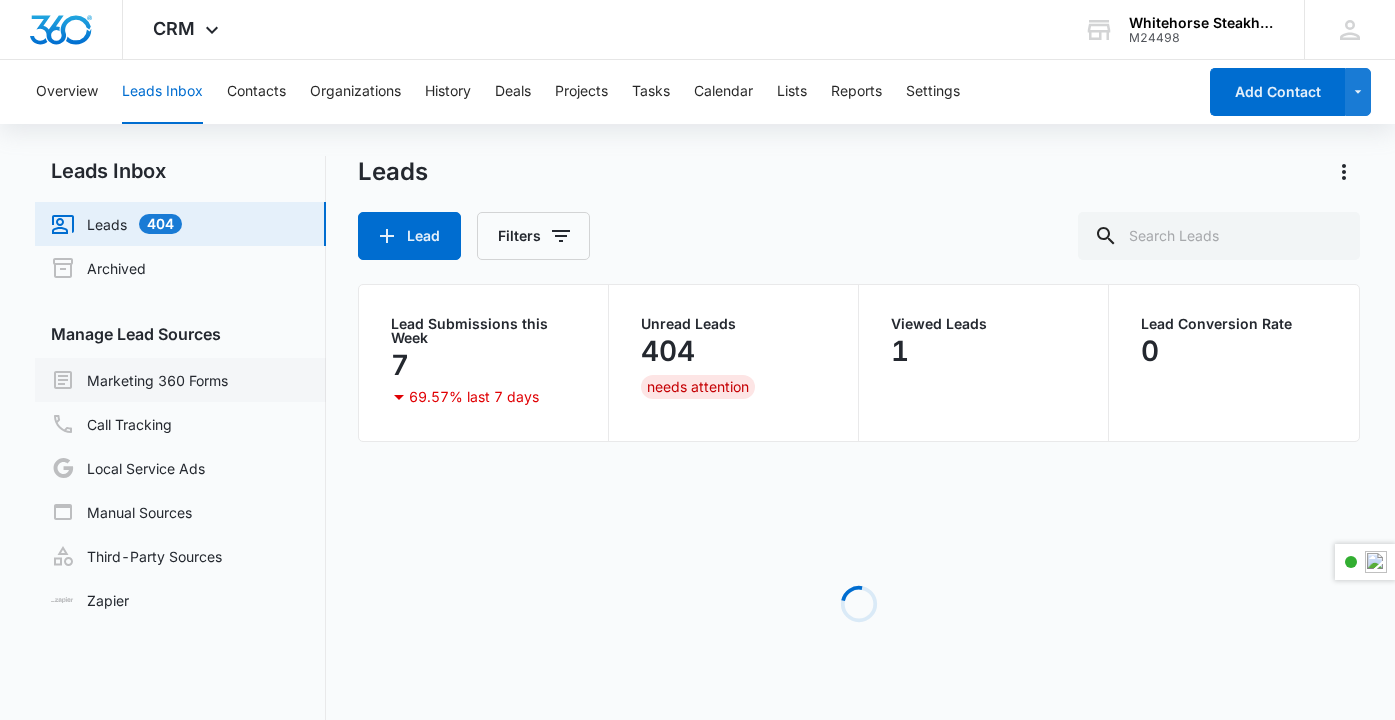 click on "Marketing 360 Forms" at bounding box center [139, 380] 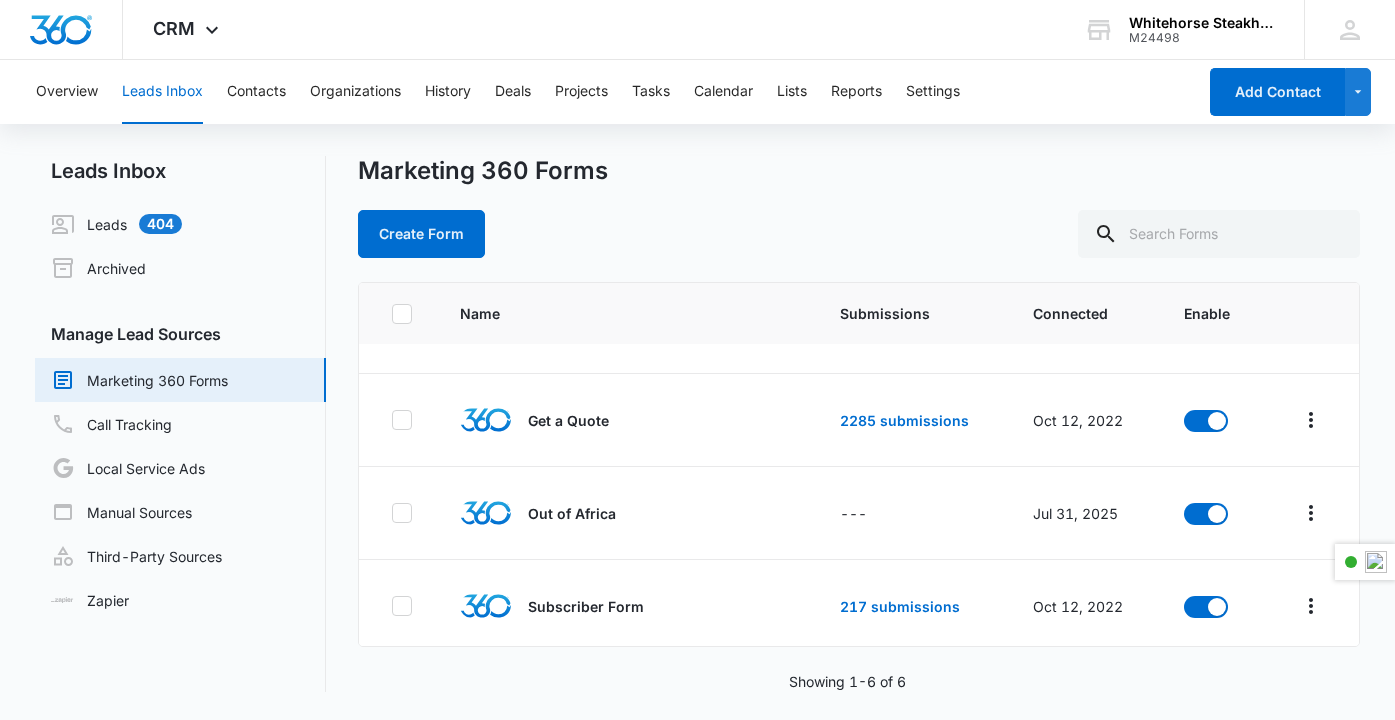 scroll, scrollTop: 256, scrollLeft: 0, axis: vertical 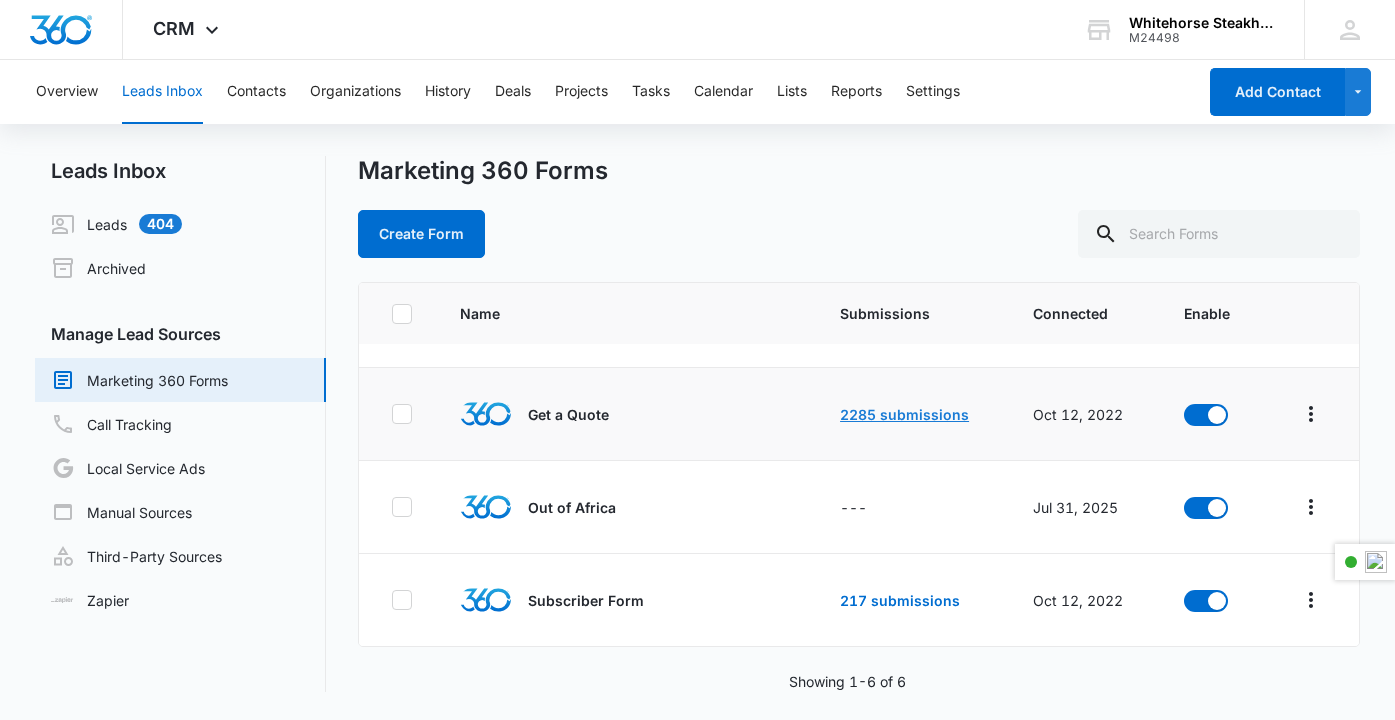 click on "2285 submissions" at bounding box center [904, 414] 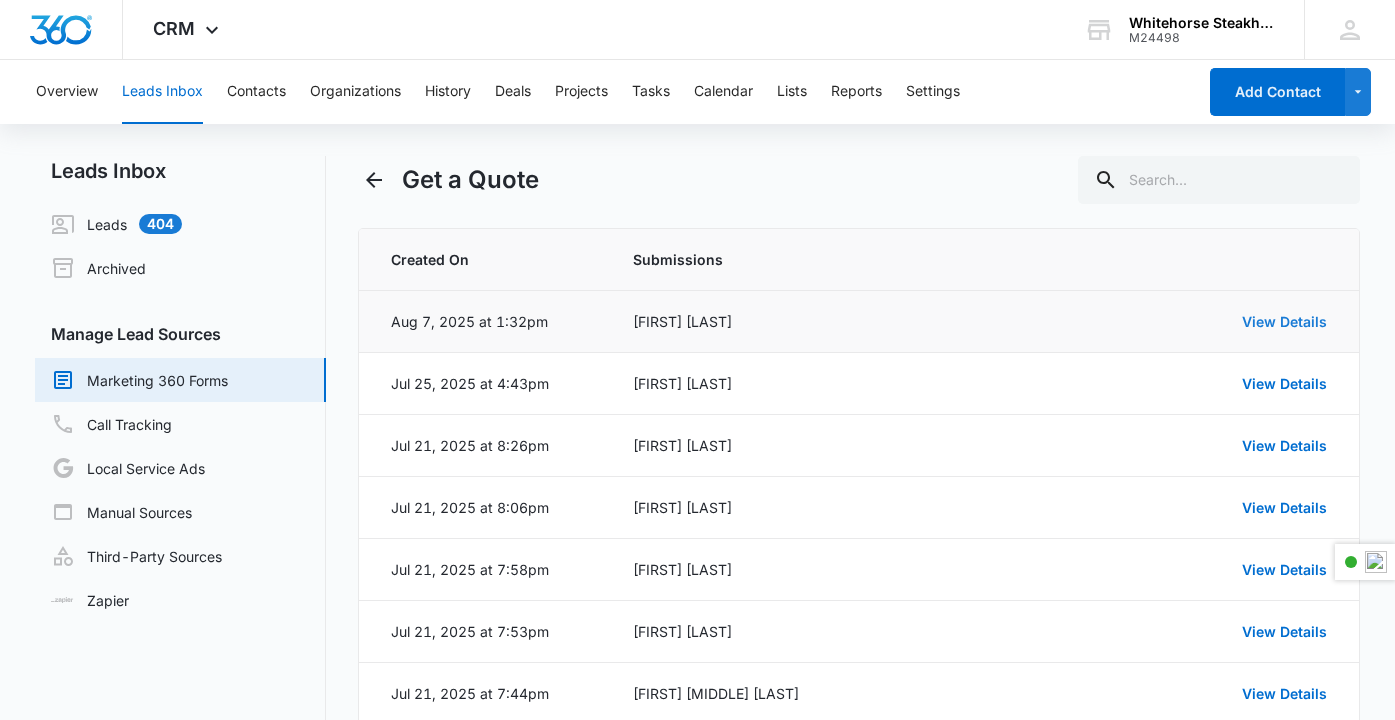 click on "View Details" at bounding box center (1284, 321) 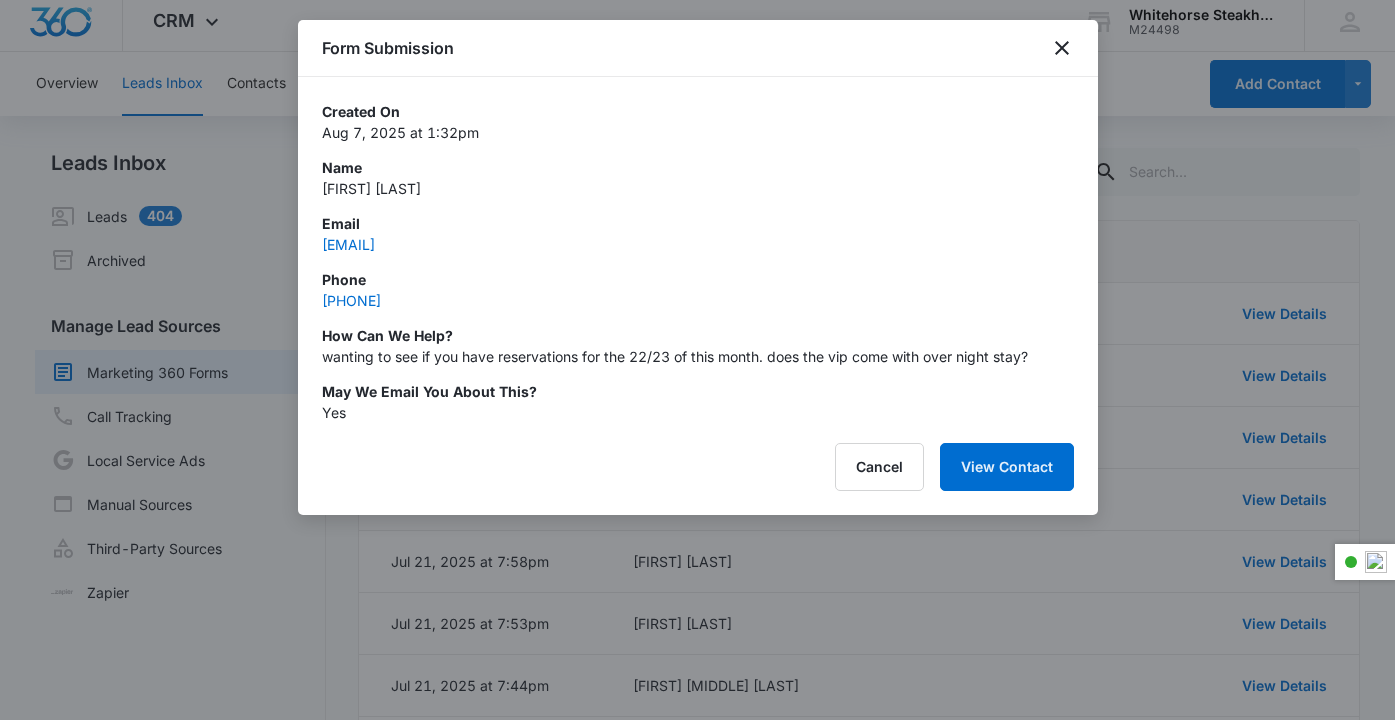 scroll, scrollTop: 0, scrollLeft: 0, axis: both 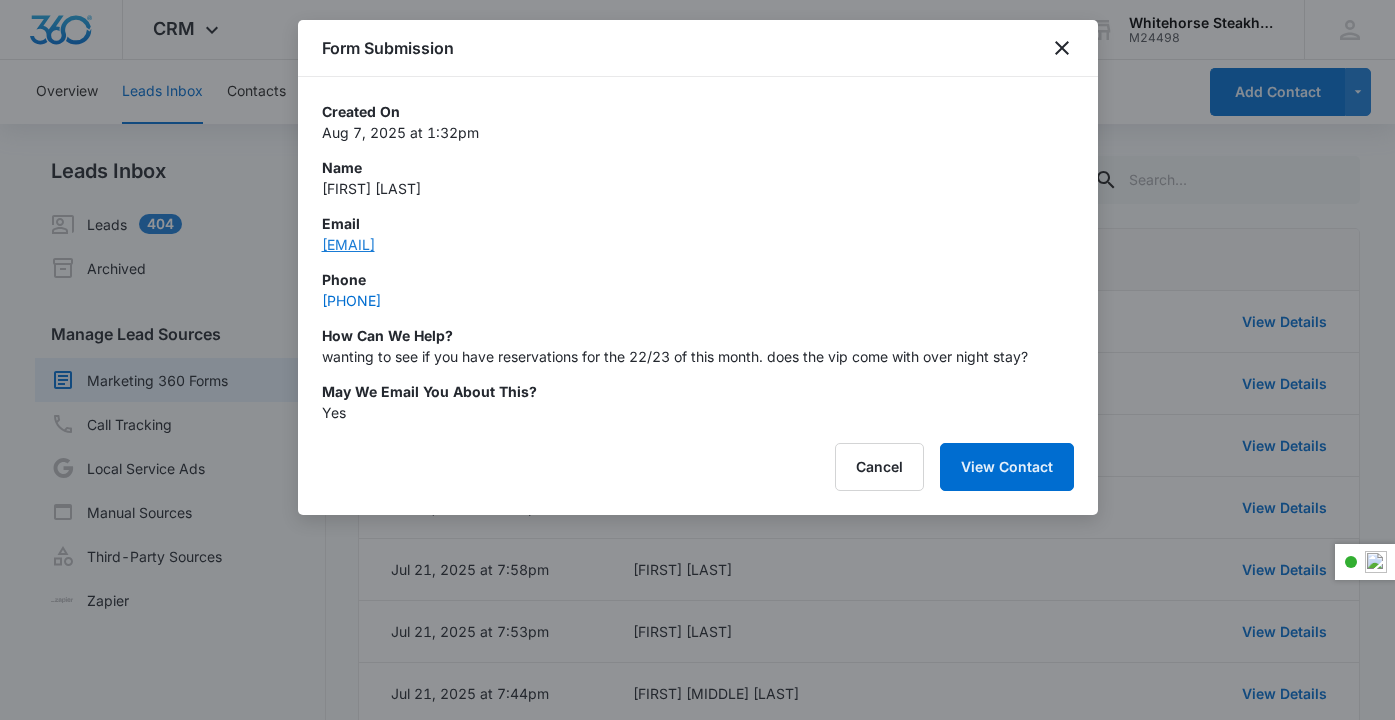 click on "lovebabe1232004@yahoo.com" at bounding box center [348, 244] 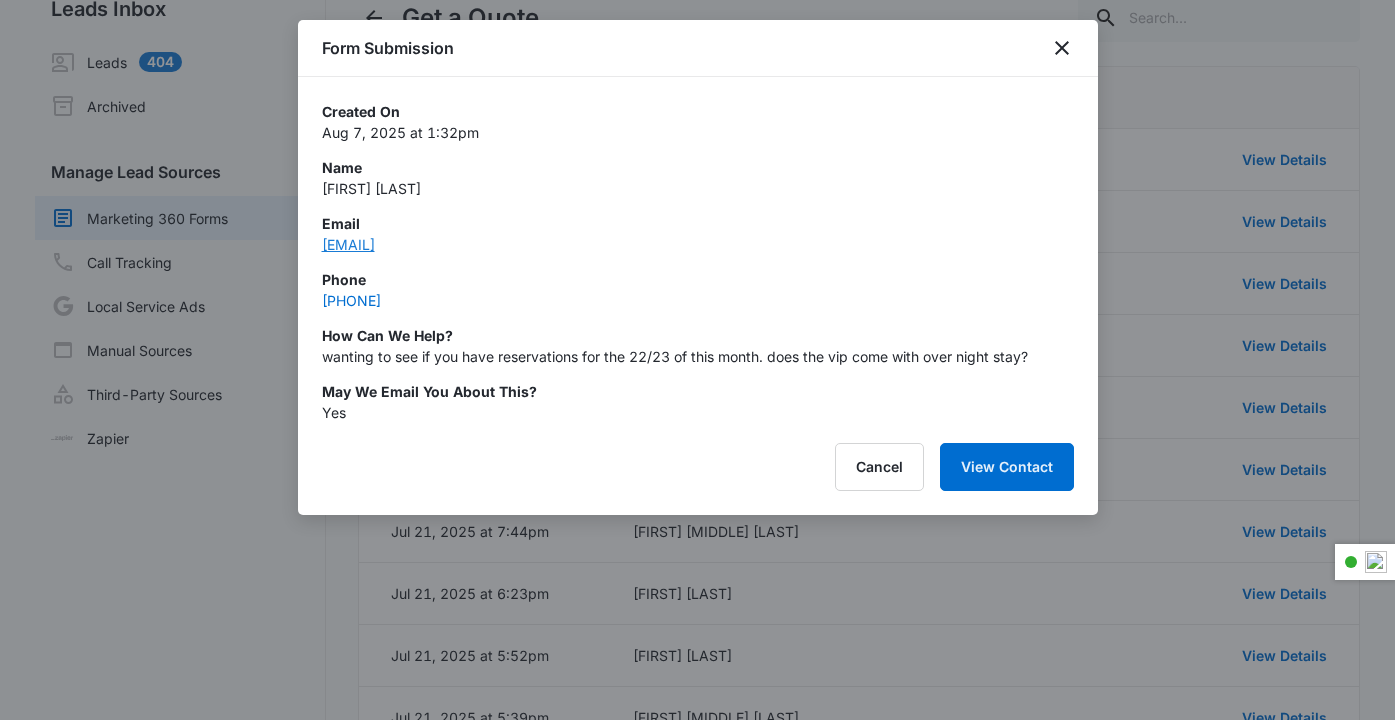 scroll, scrollTop: 179, scrollLeft: 0, axis: vertical 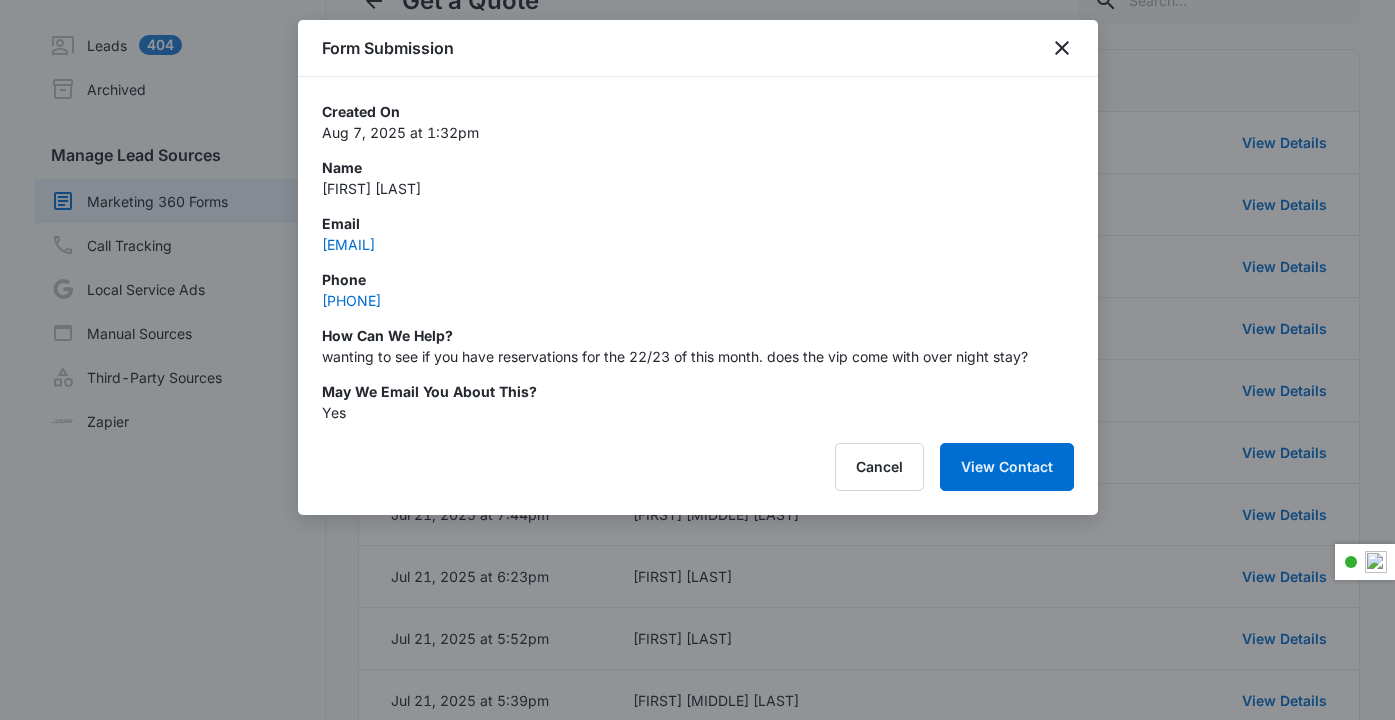 drag, startPoint x: 548, startPoint y: 244, endPoint x: 316, endPoint y: 237, distance: 232.10558 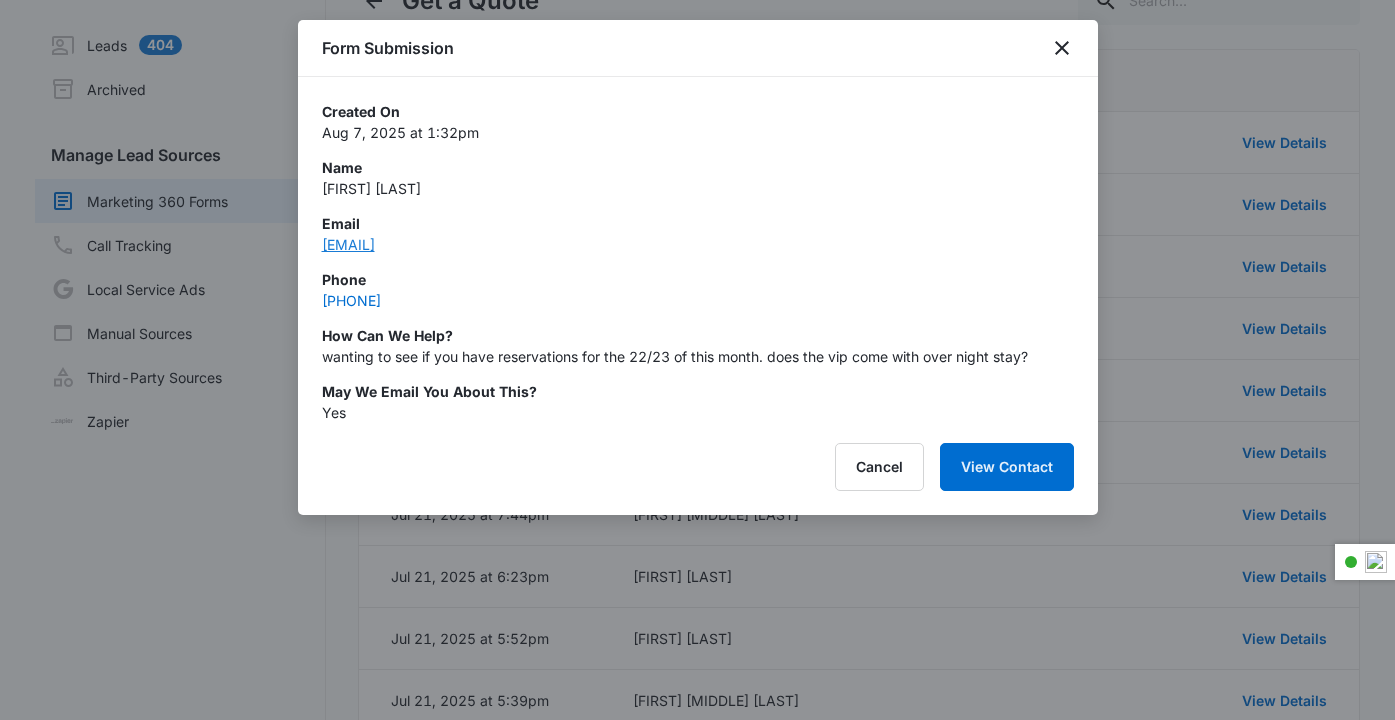 click on "lovebabe1232004@yahoo.com" at bounding box center (348, 244) 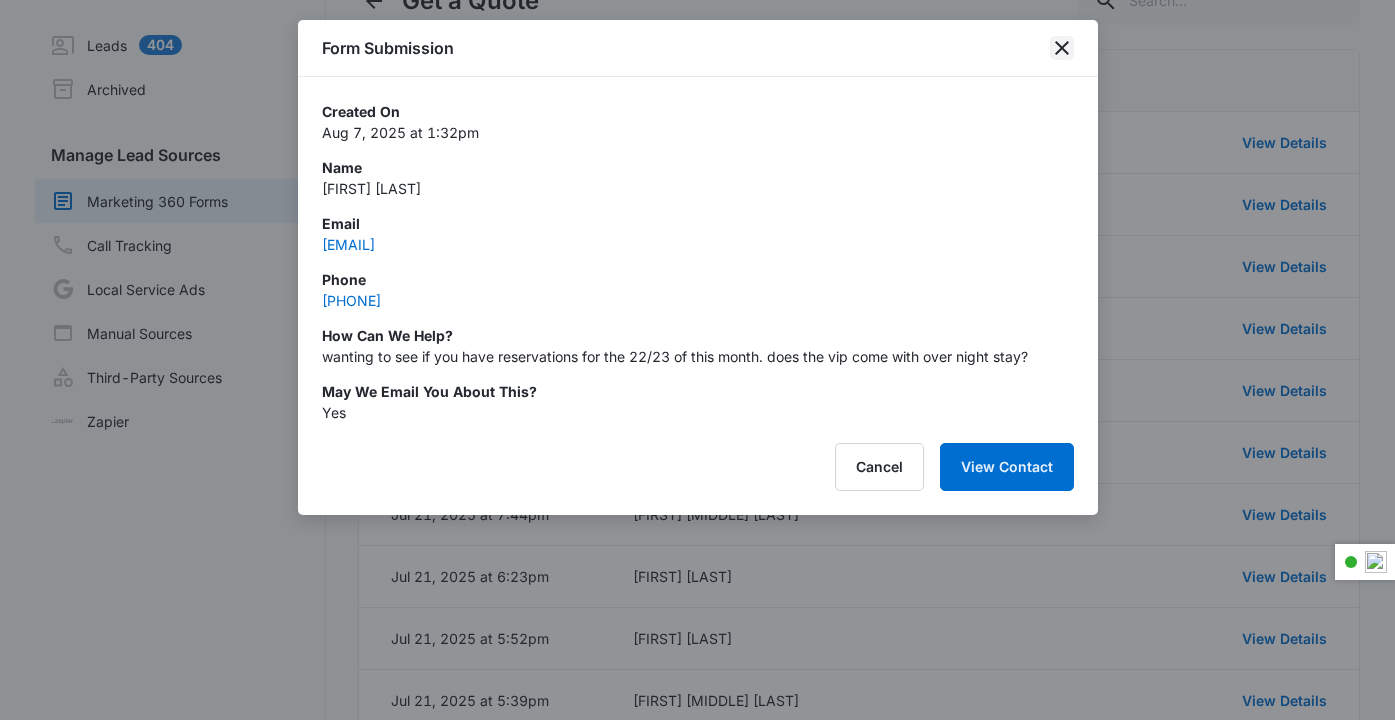 click 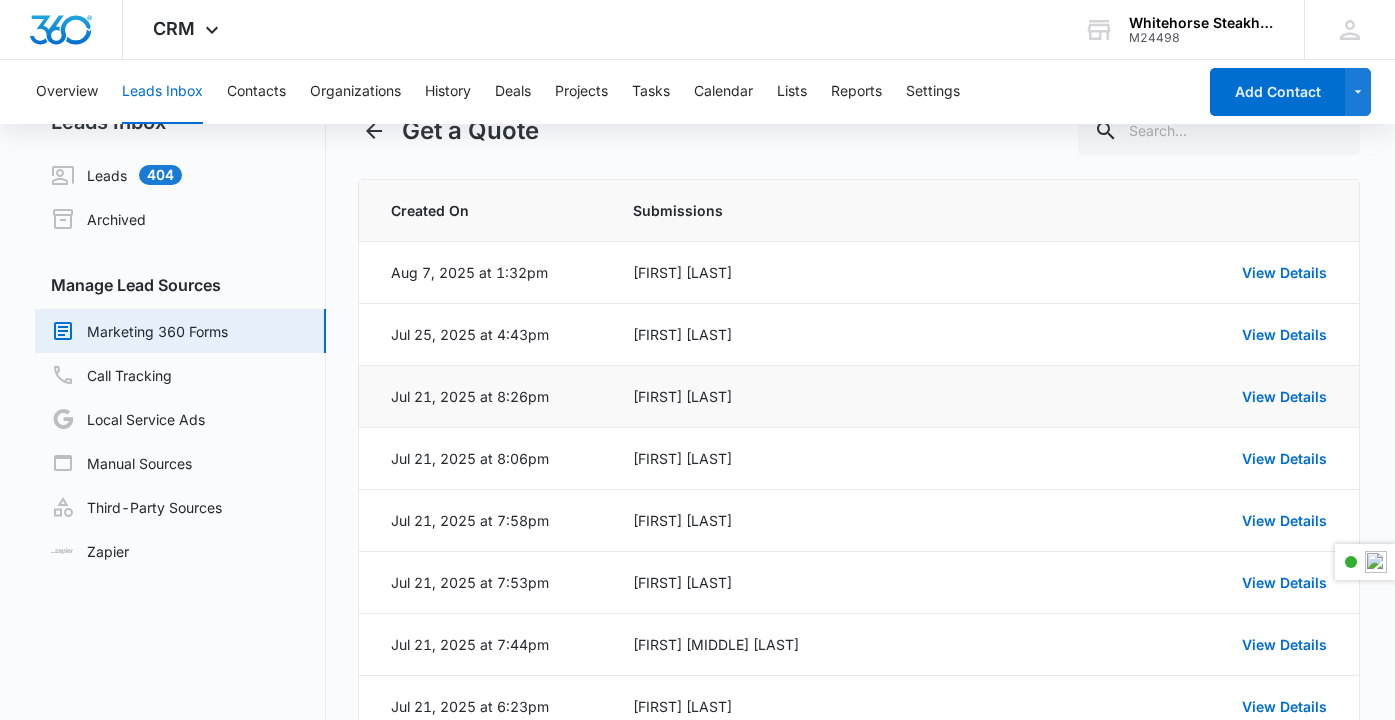 scroll, scrollTop: 0, scrollLeft: 0, axis: both 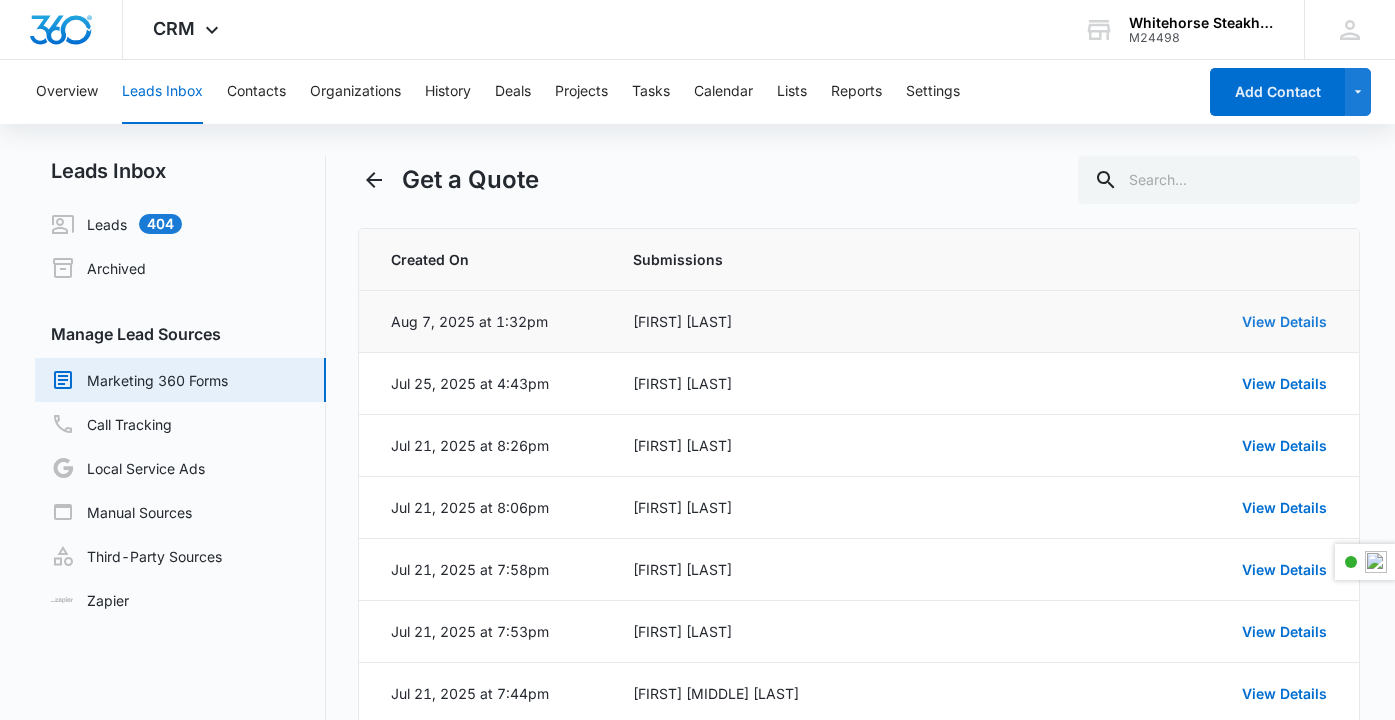 click on "View Details" at bounding box center (1284, 321) 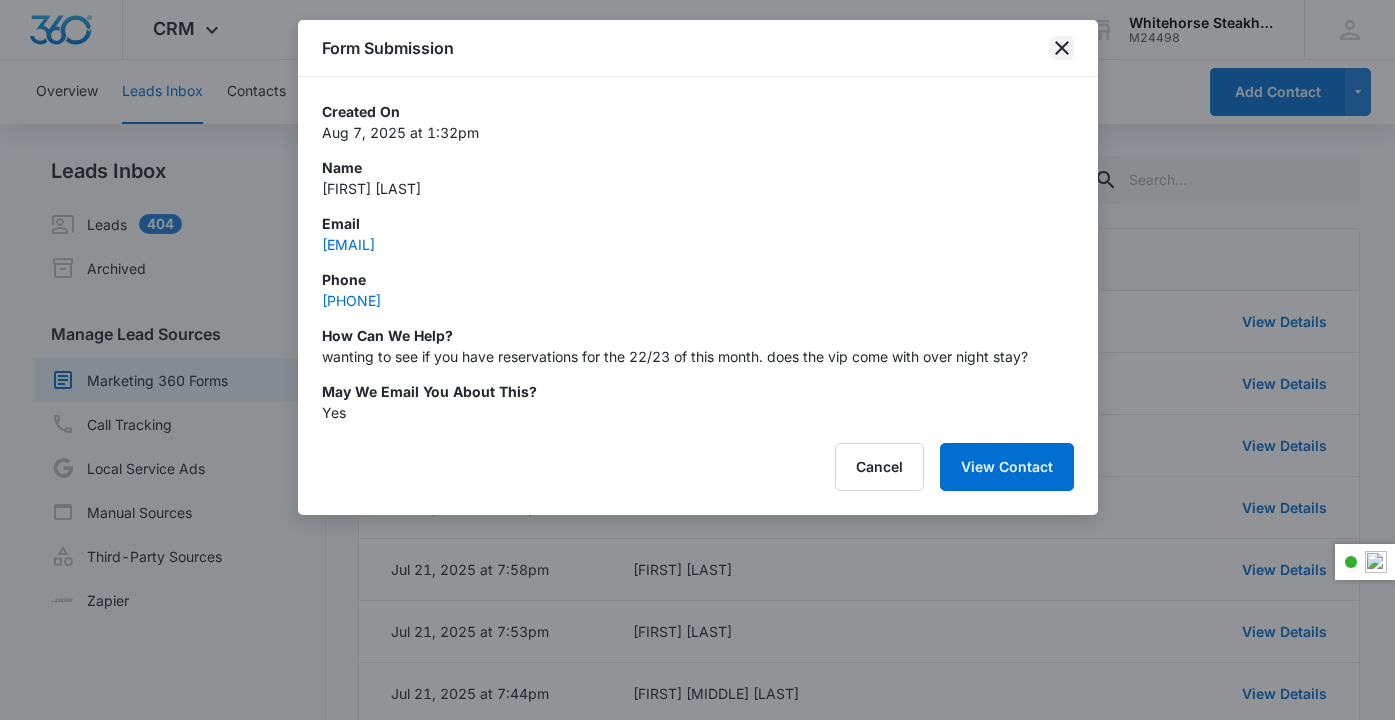 click 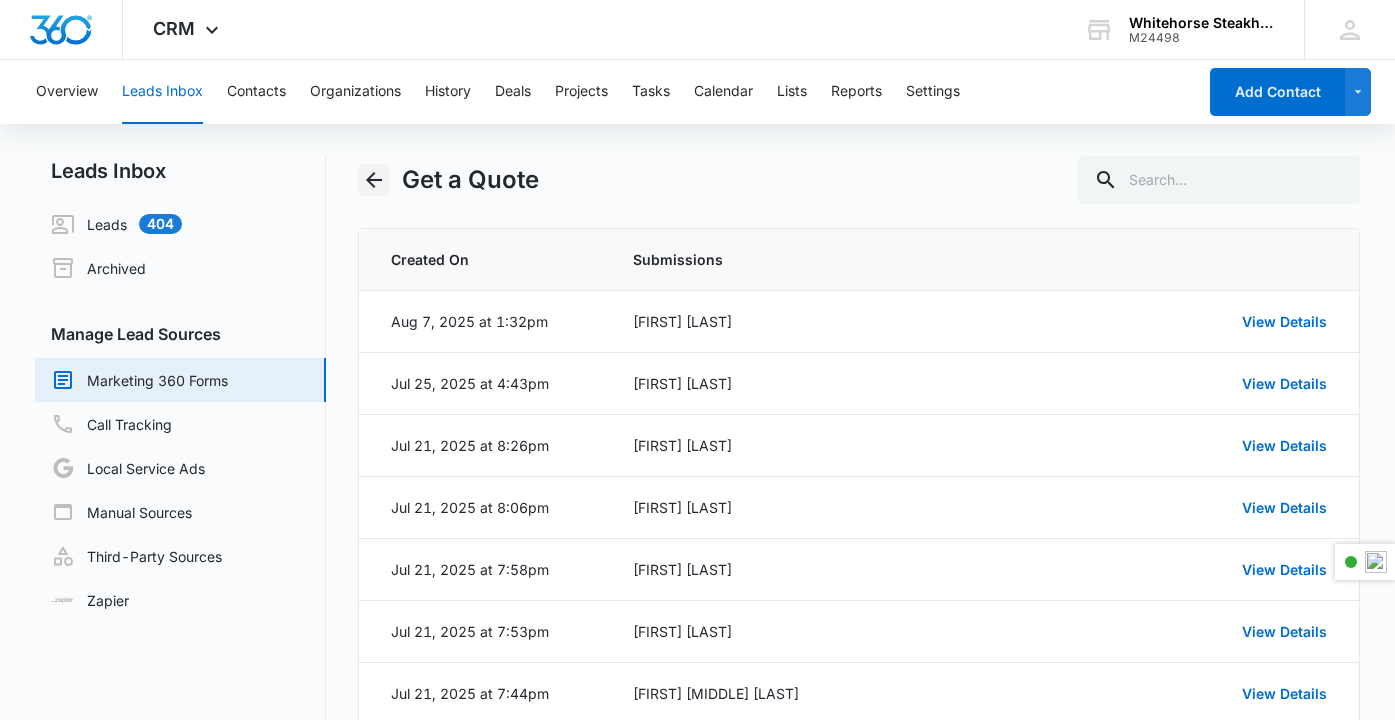 click 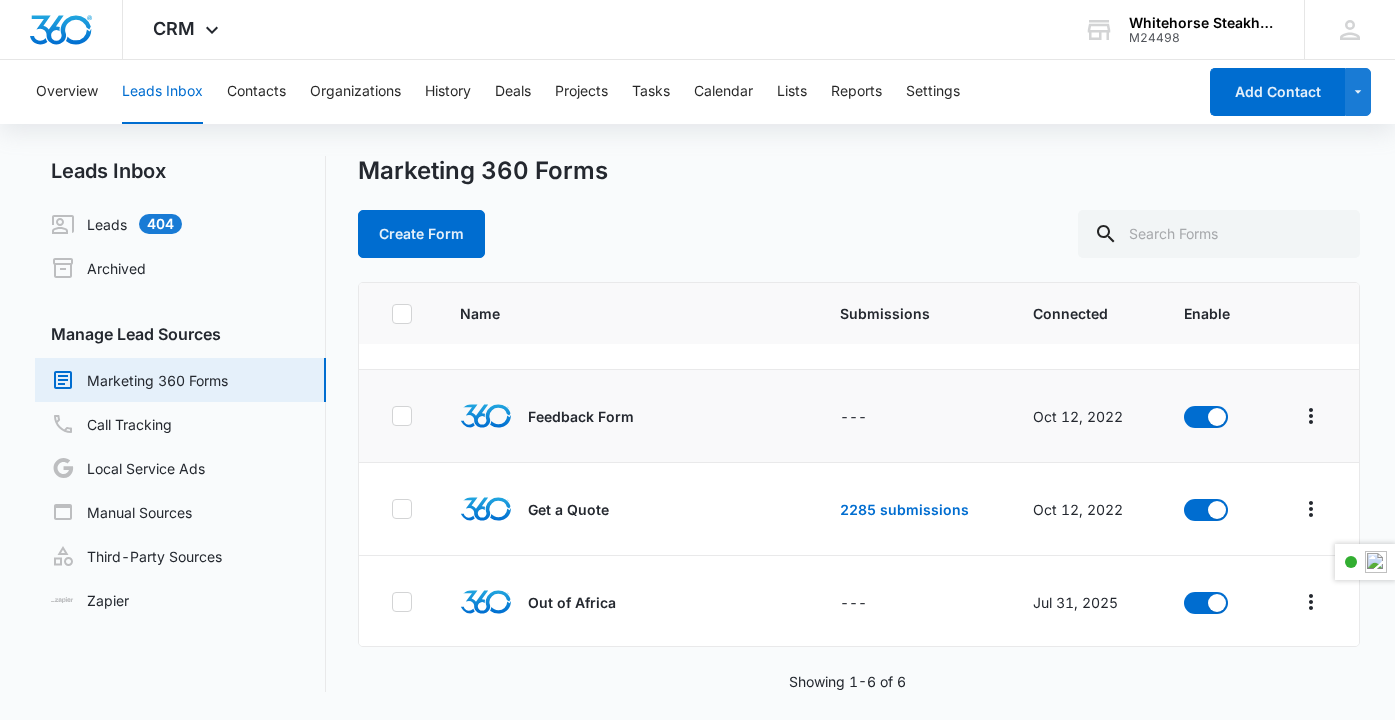 scroll, scrollTop: 101, scrollLeft: 0, axis: vertical 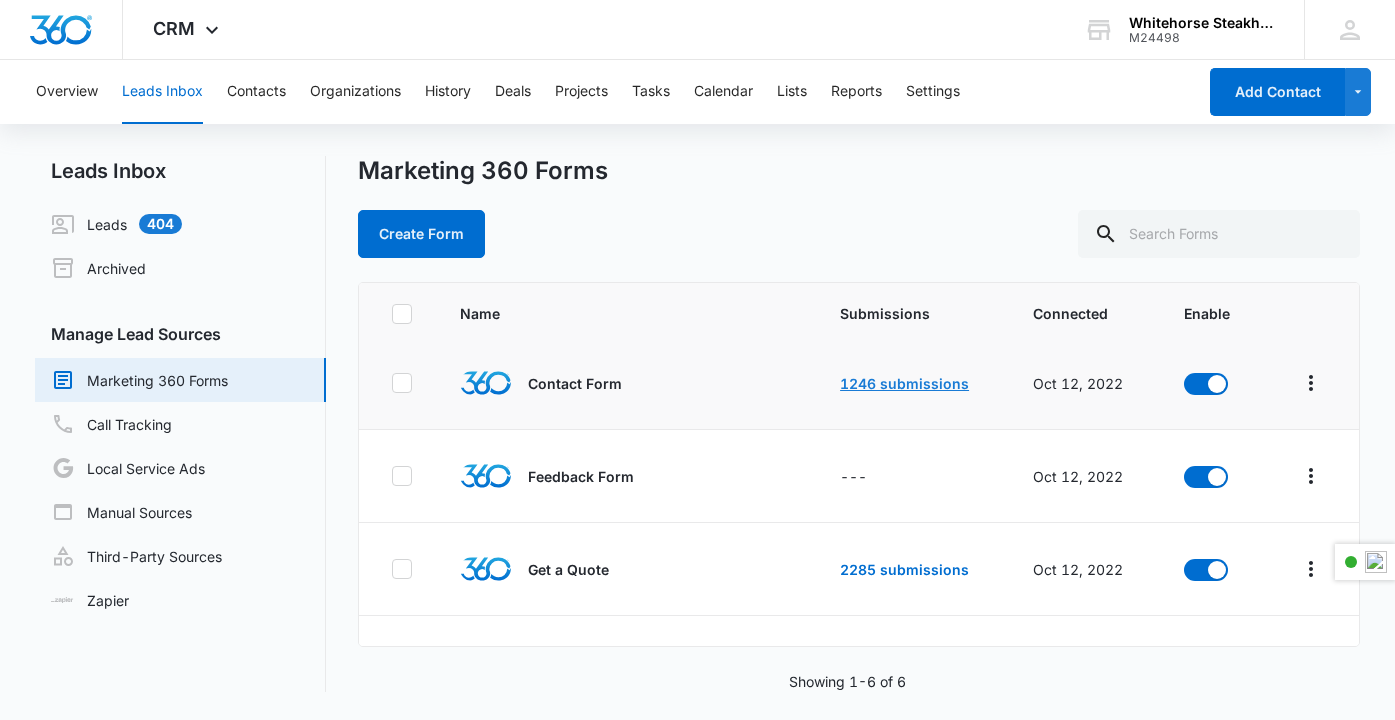 click on "1246 submissions" at bounding box center [904, 383] 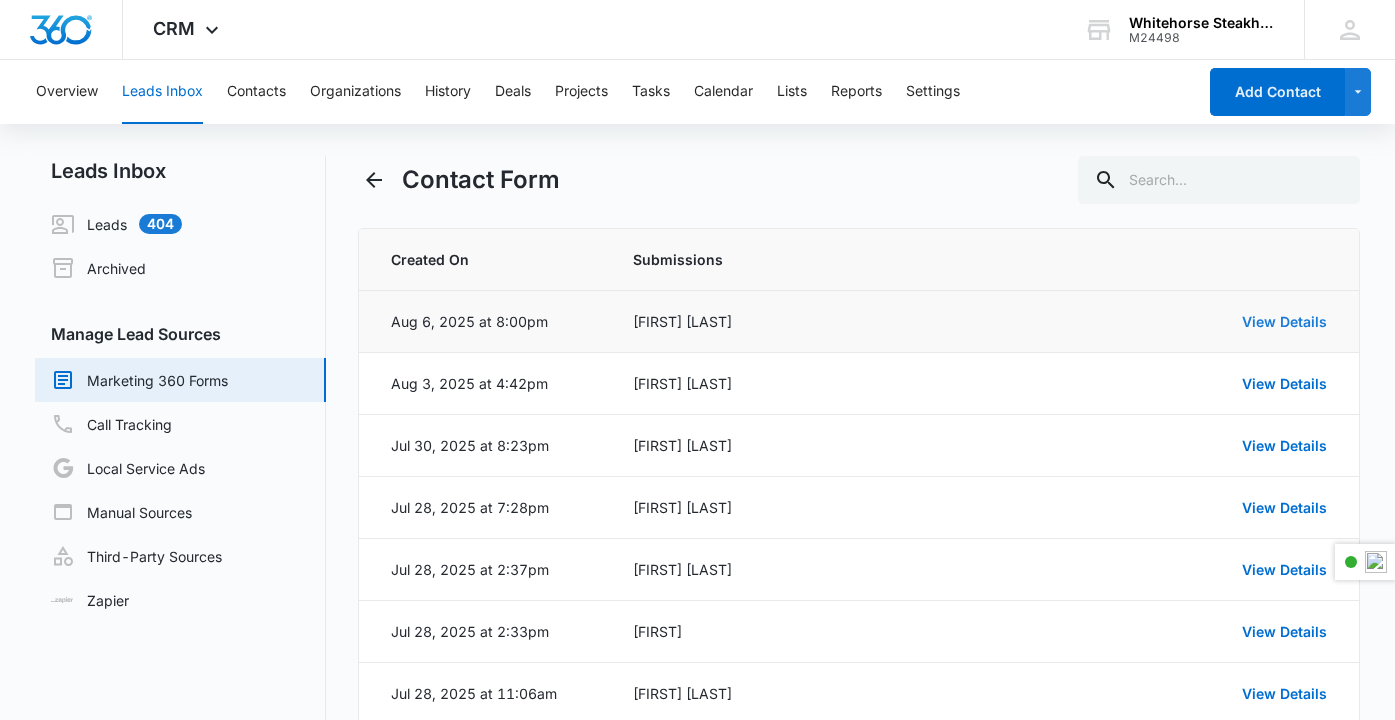 click on "View Details" at bounding box center (1284, 321) 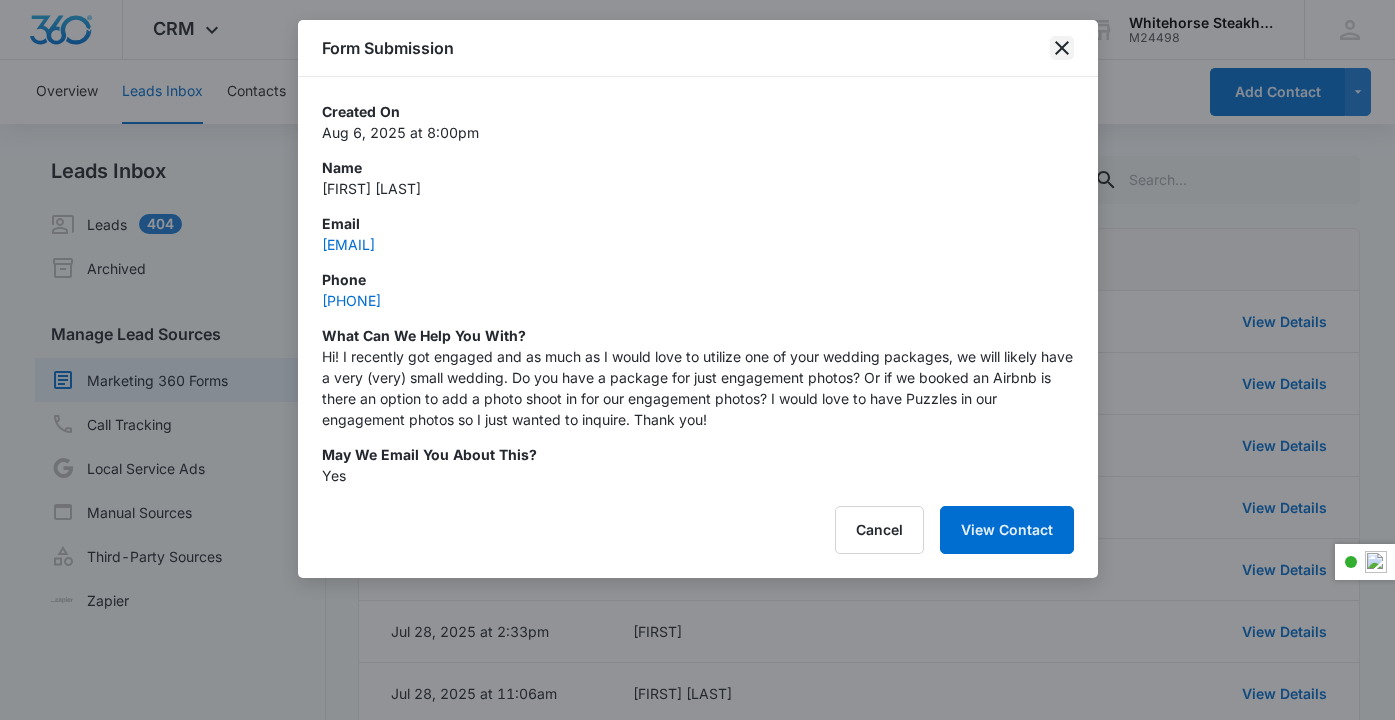 click 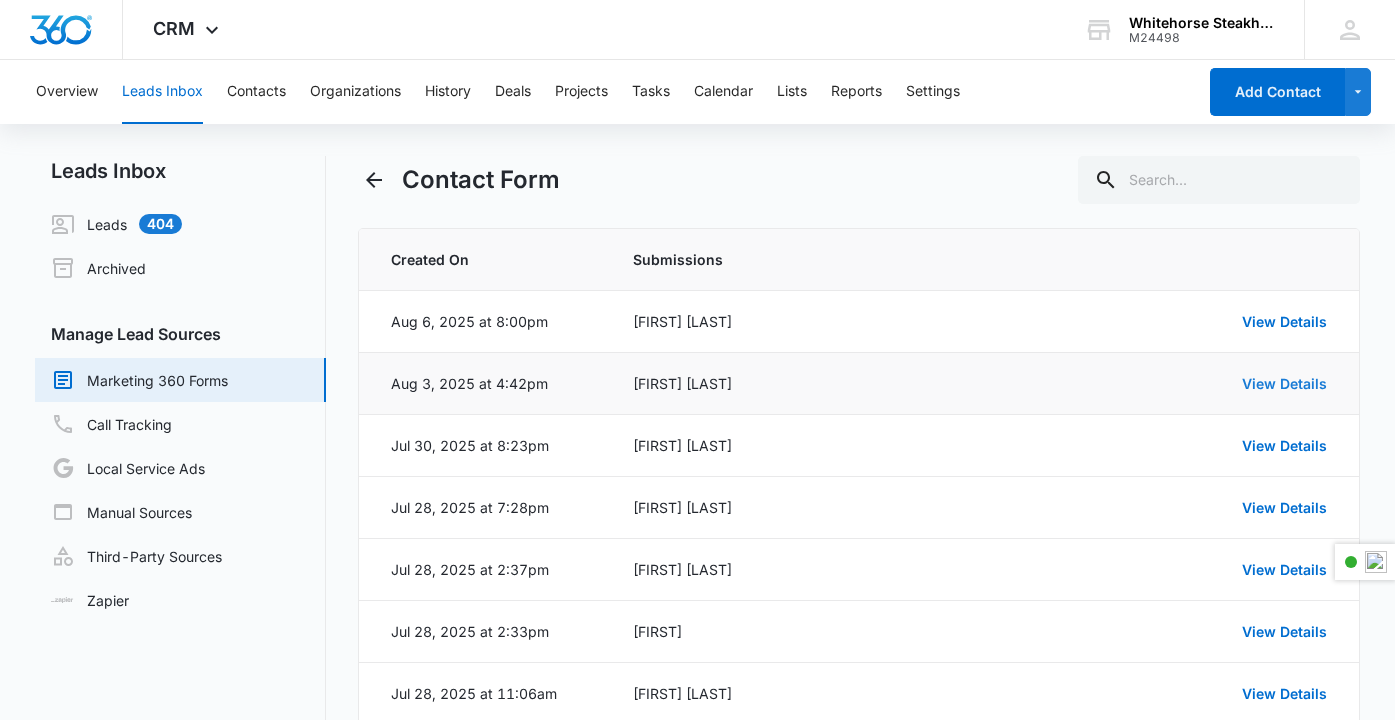 click on "View Details" at bounding box center (1284, 383) 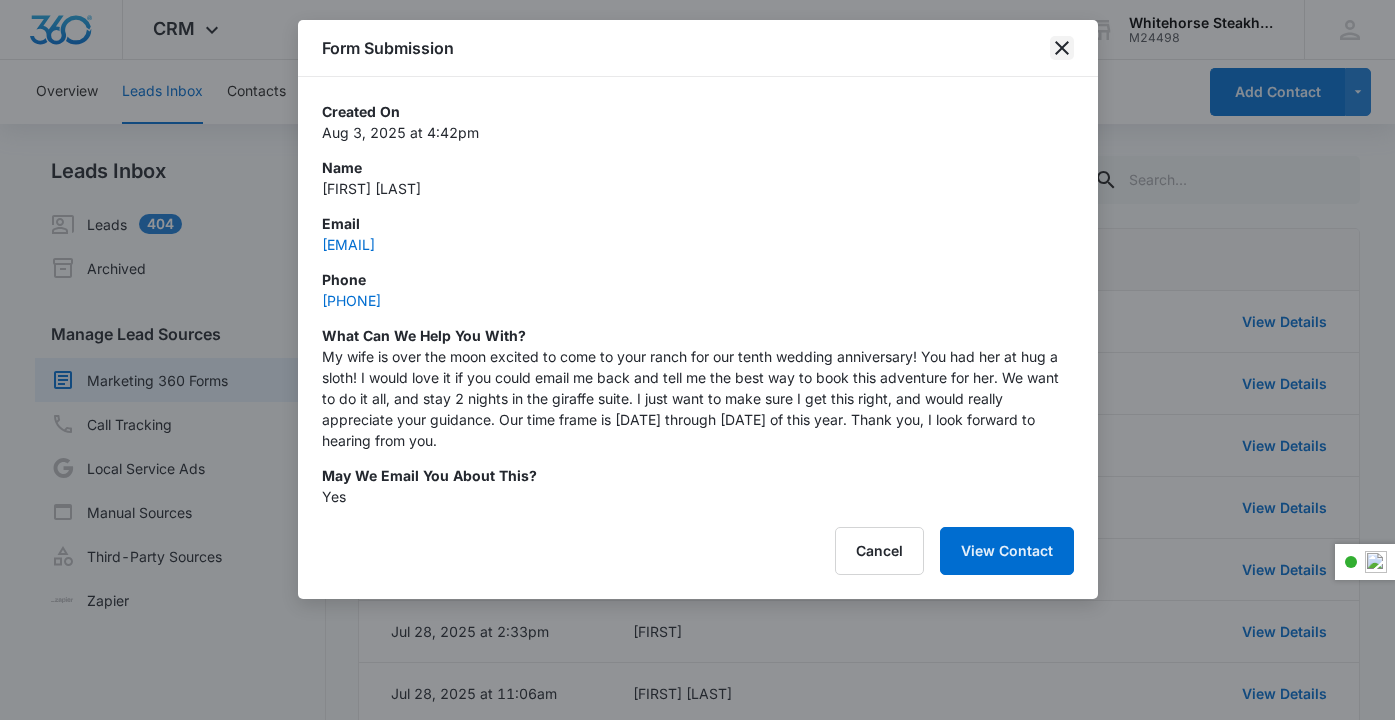 click 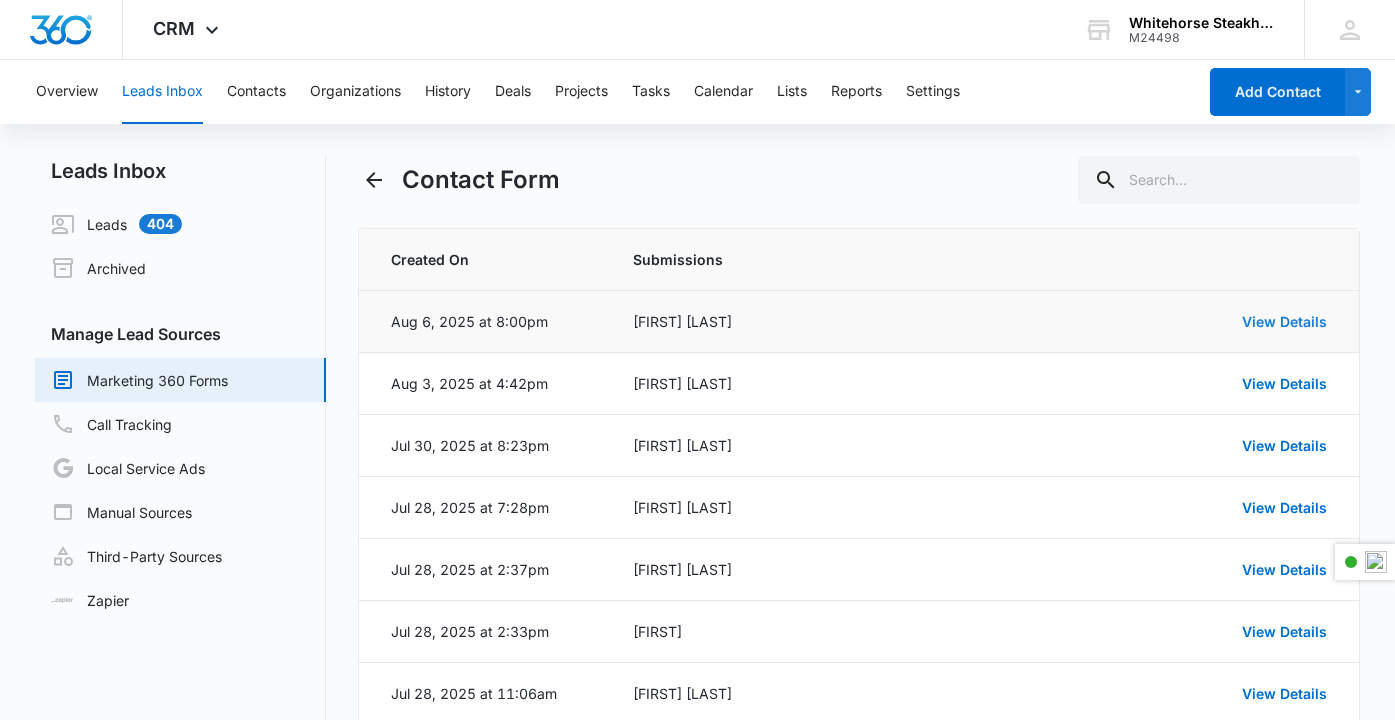 click on "View Details" at bounding box center [1284, 321] 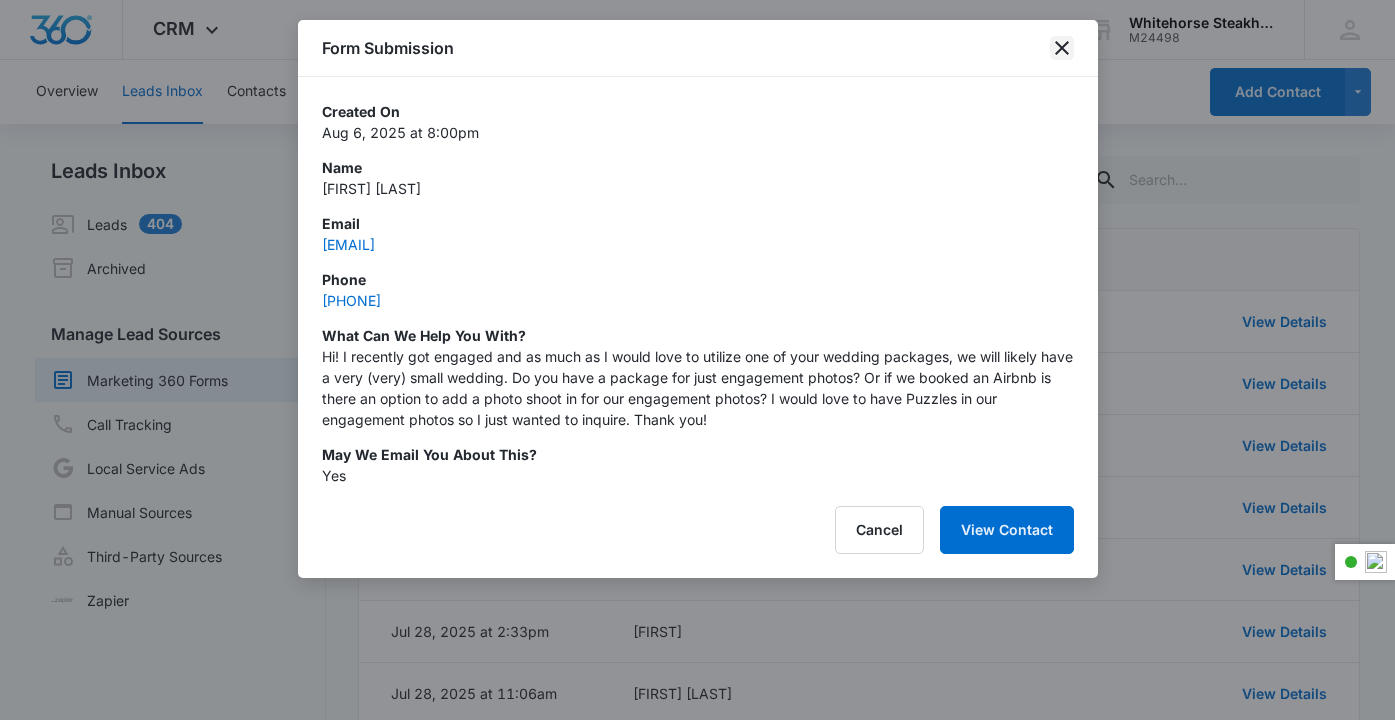 click 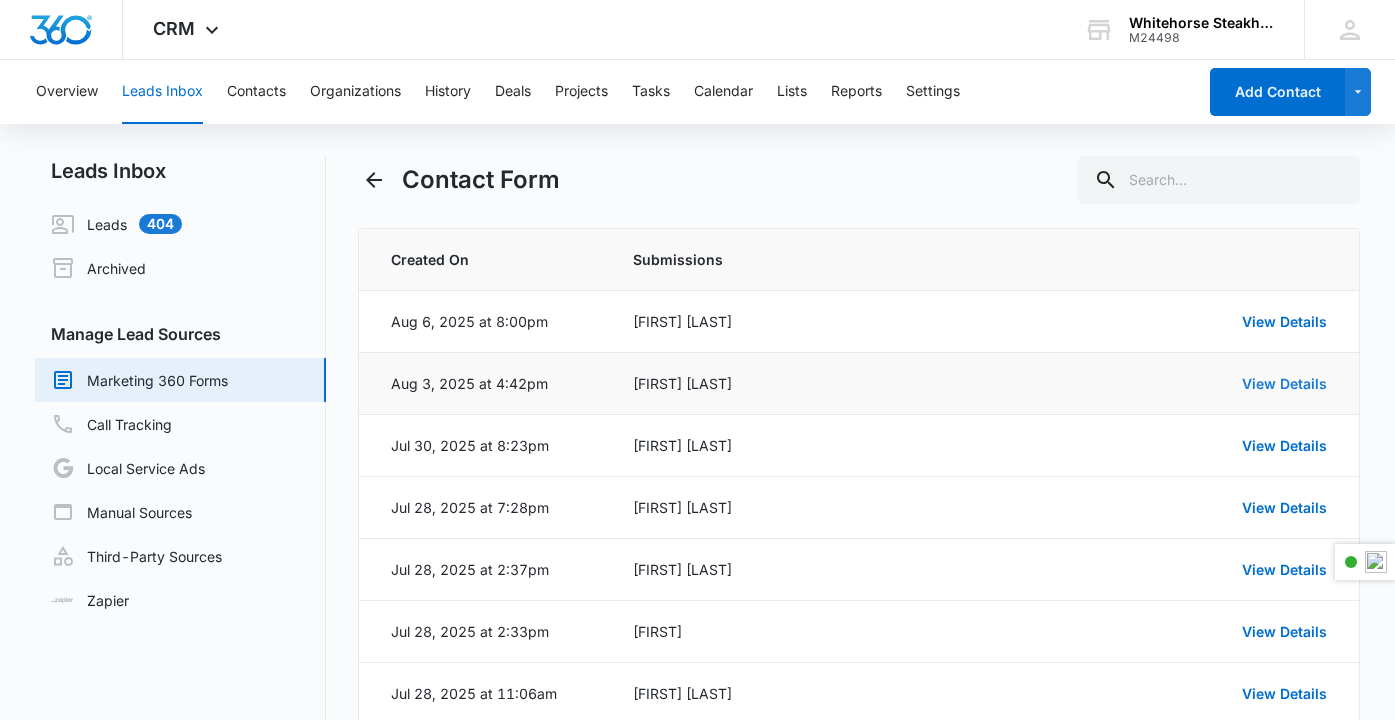 click on "View Details" at bounding box center (1284, 383) 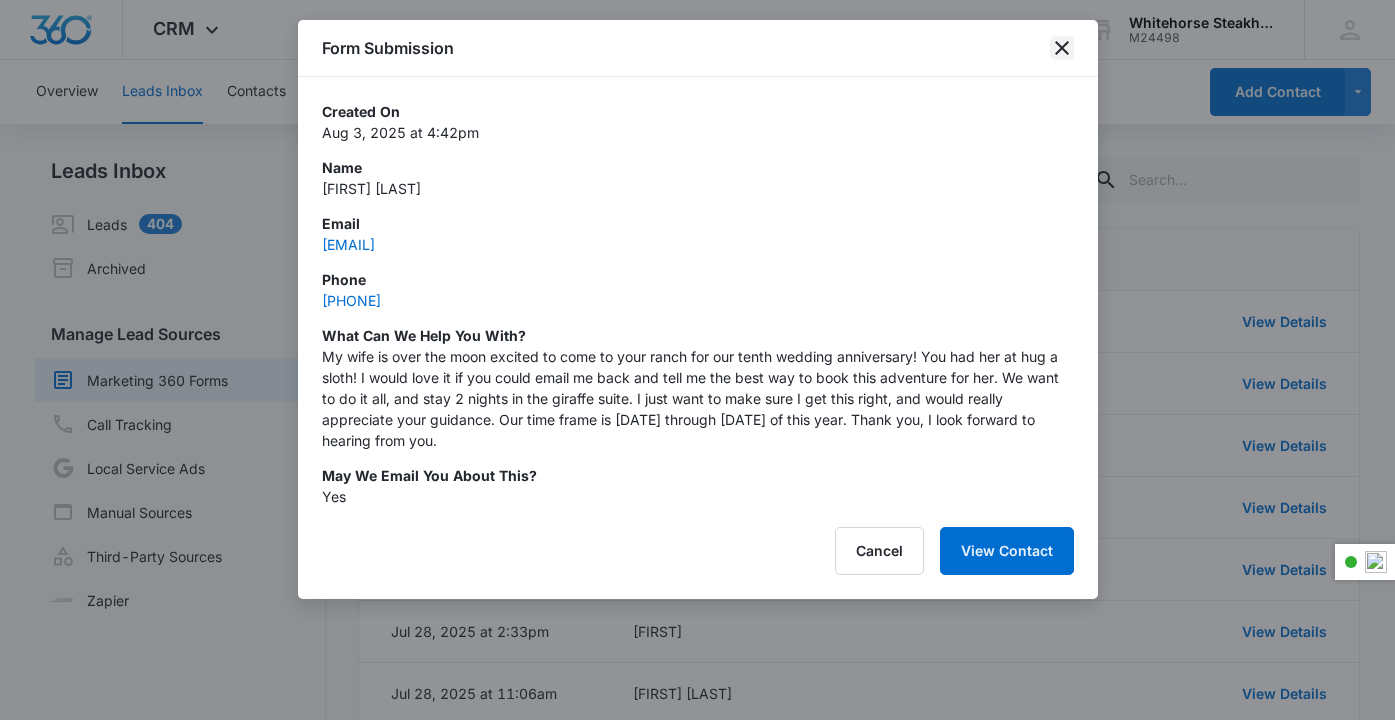 click 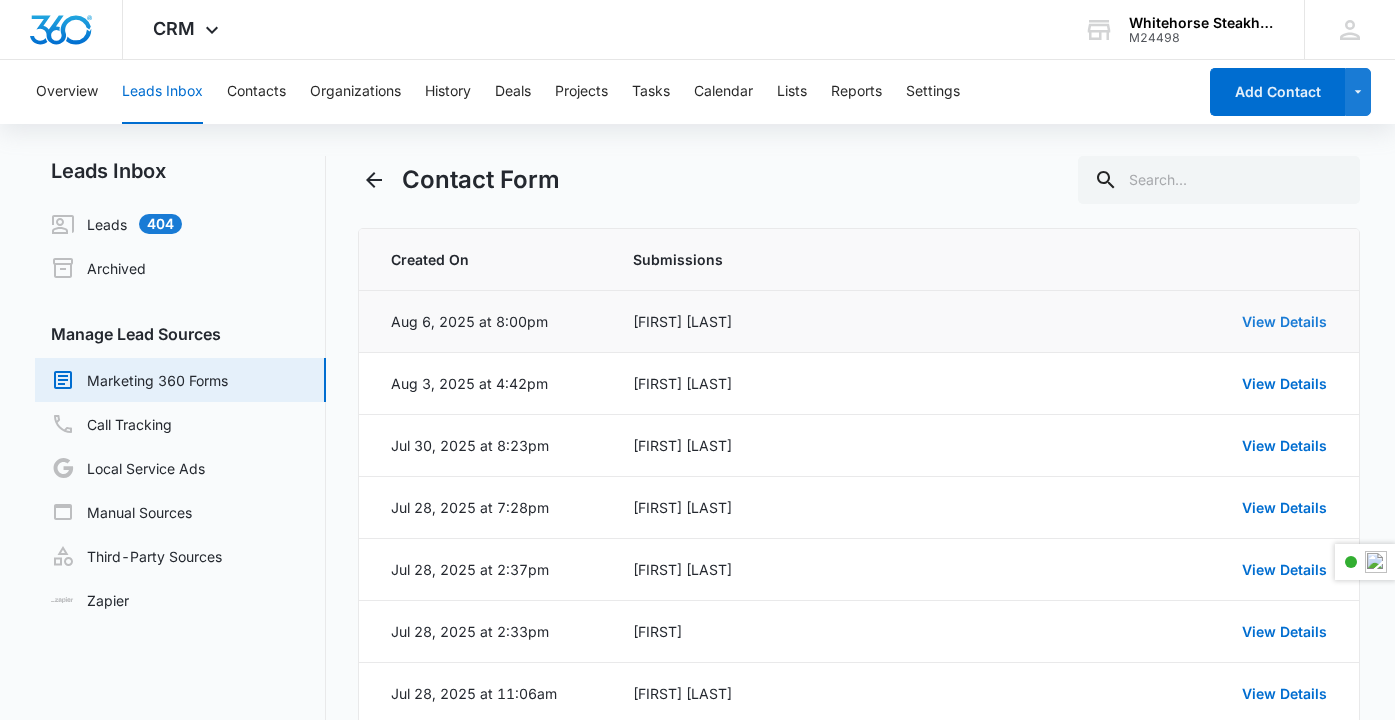 click on "View Details" at bounding box center (1284, 321) 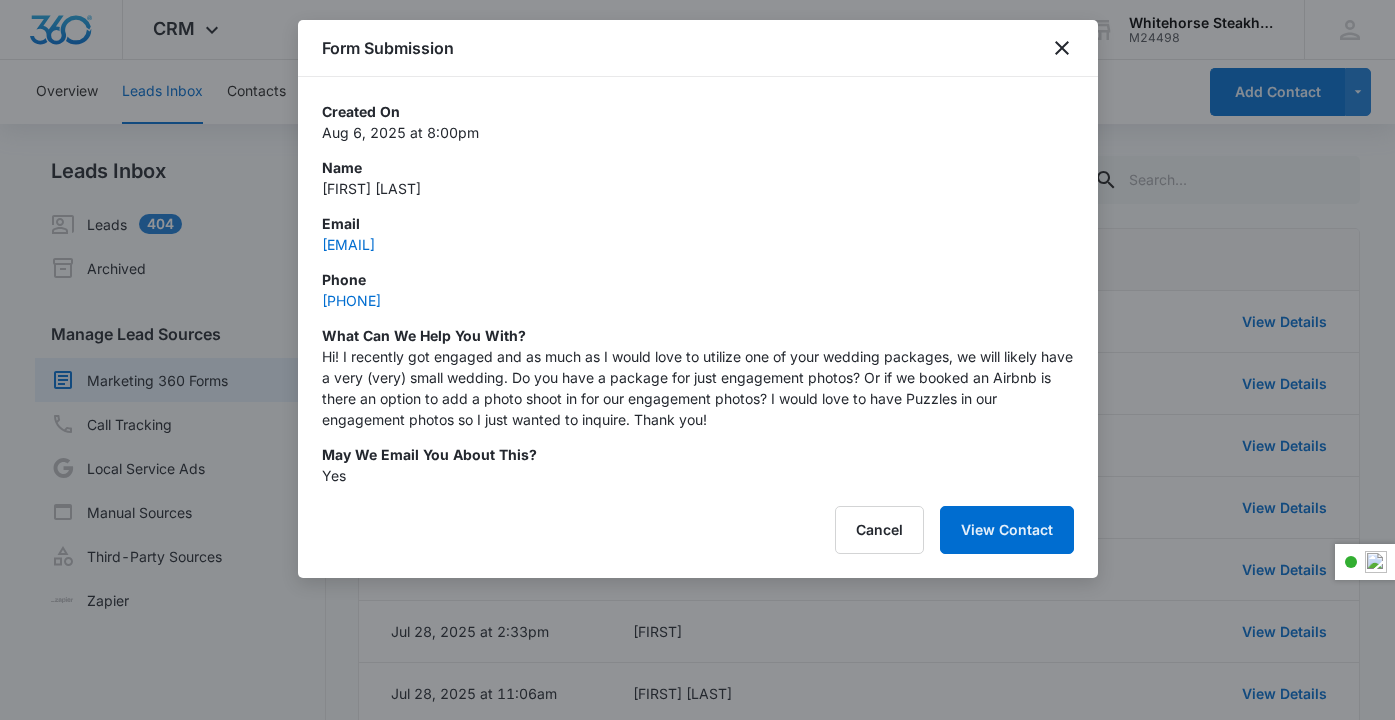 drag, startPoint x: 504, startPoint y: 247, endPoint x: 315, endPoint y: 244, distance: 189.0238 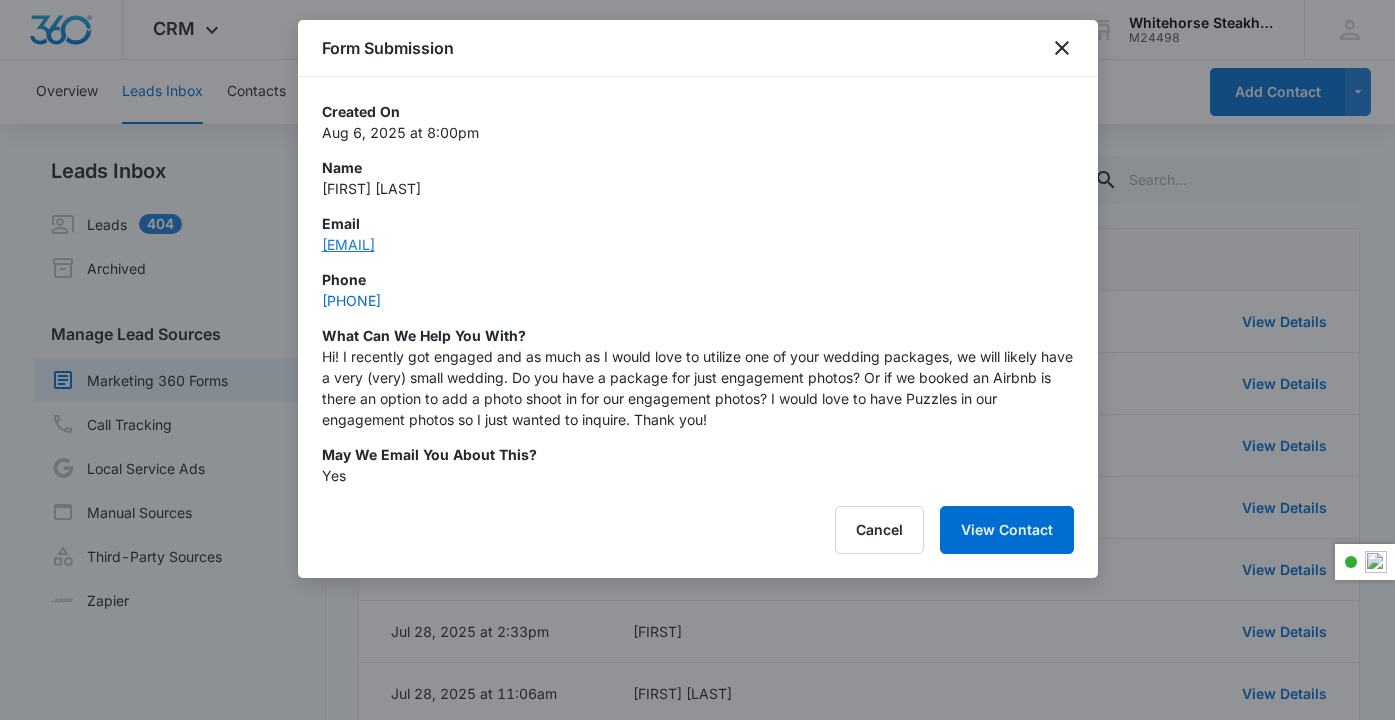 copy on "moran.paigen@gmail.com" 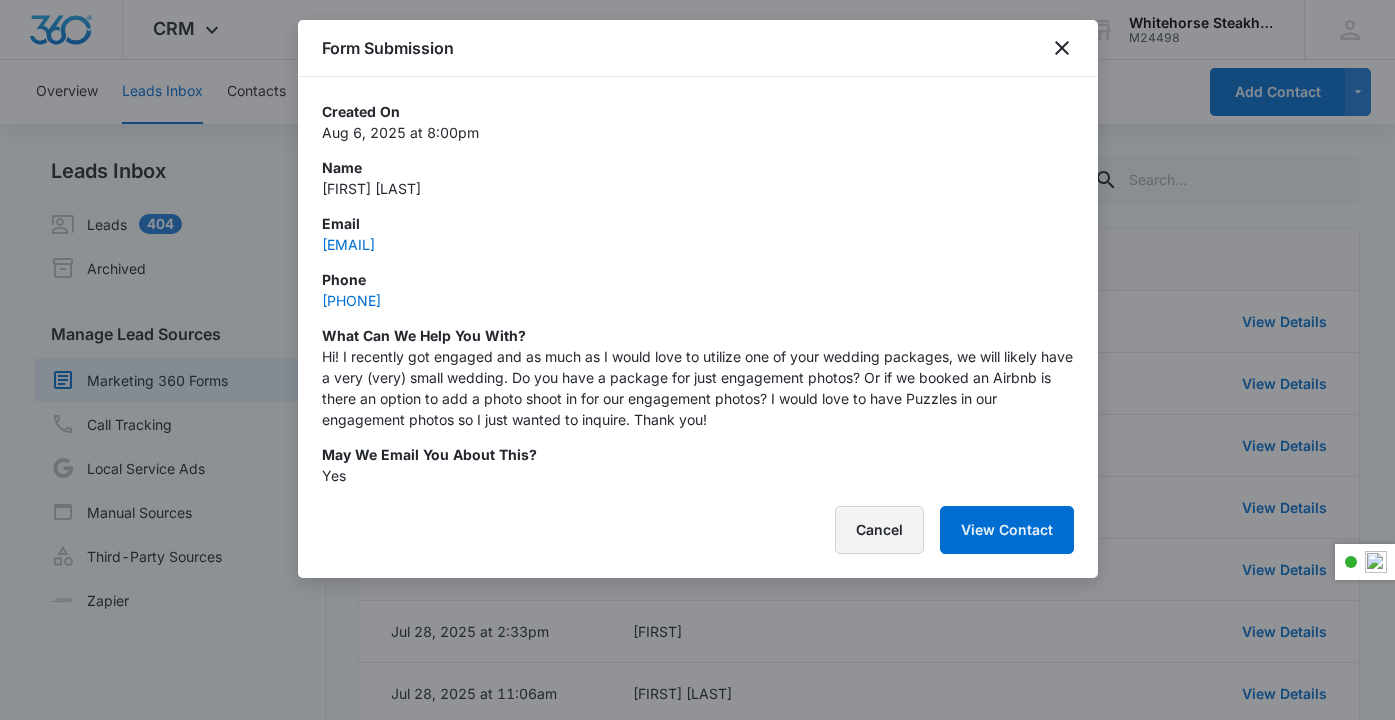 click on "Cancel" at bounding box center (879, 530) 